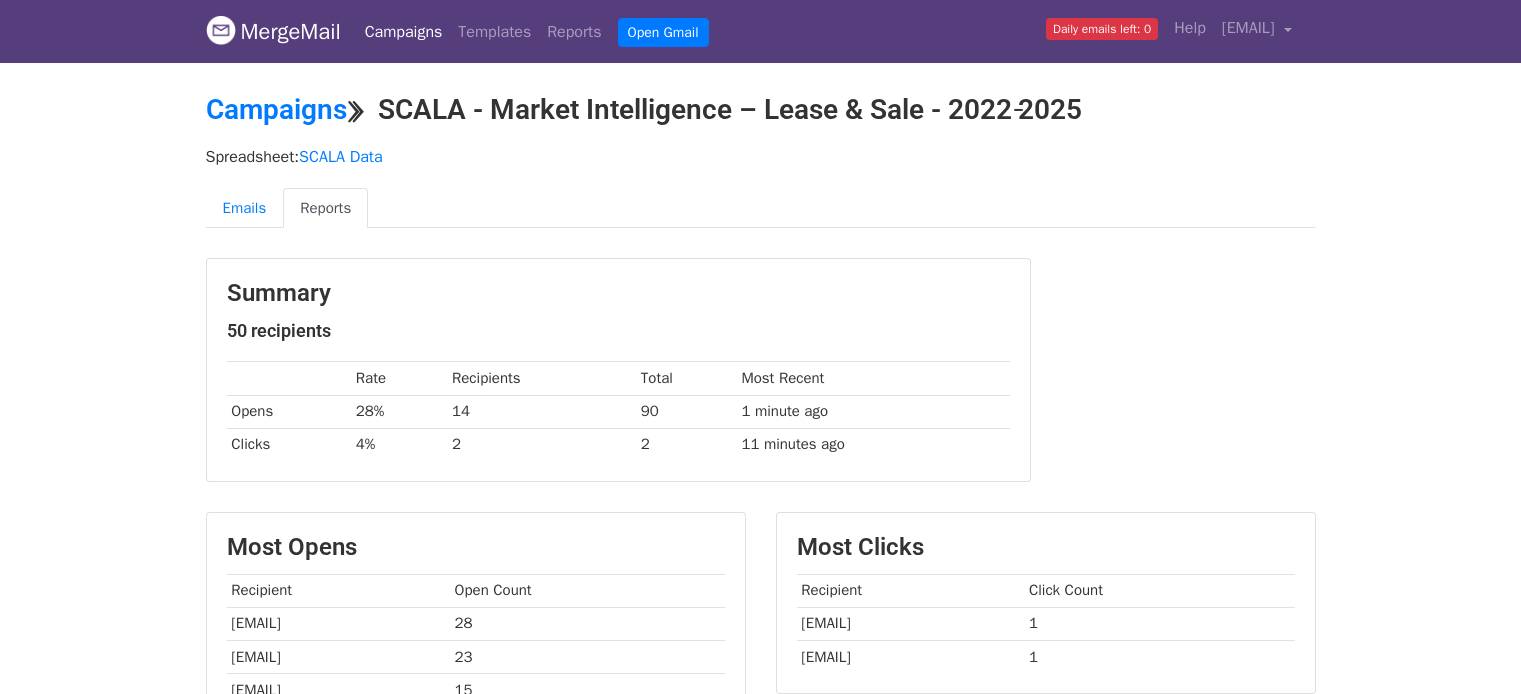 scroll, scrollTop: 408, scrollLeft: 0, axis: vertical 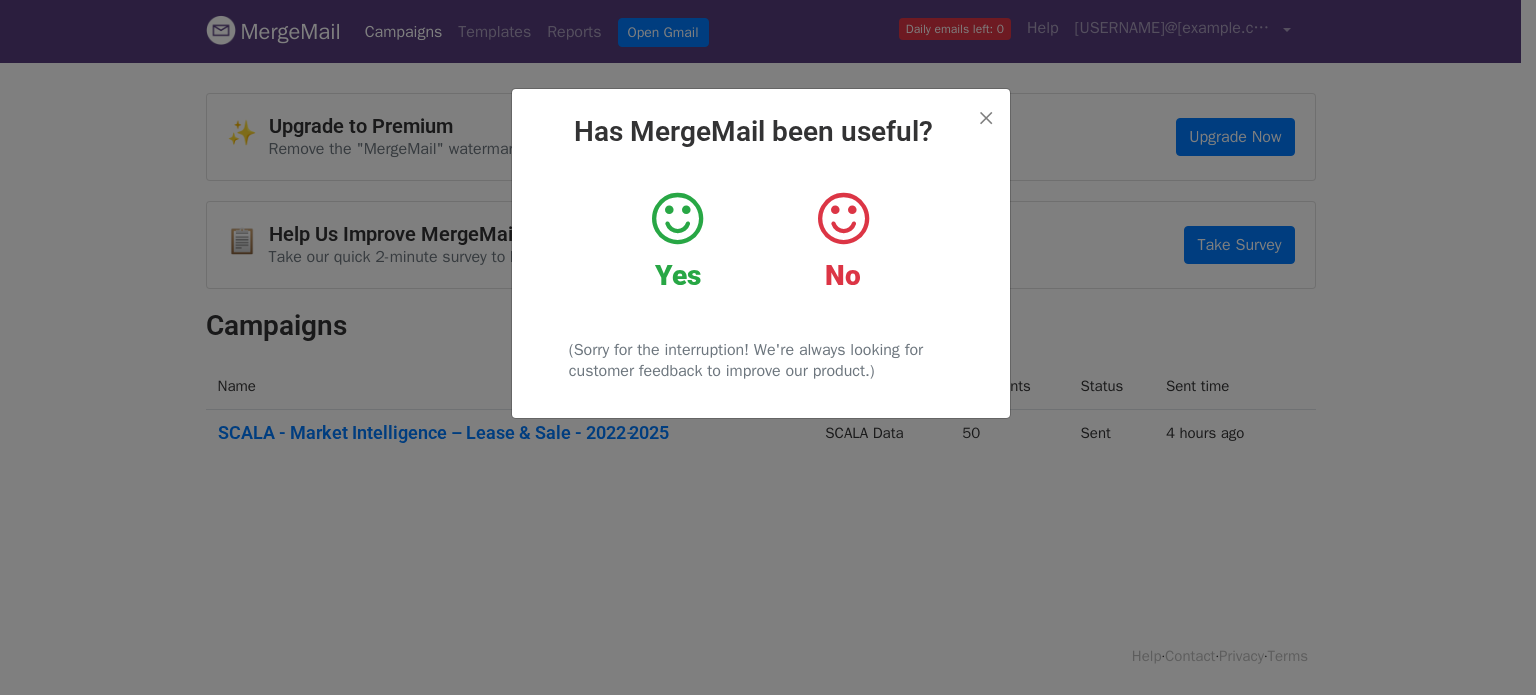 click at bounding box center (677, 219) 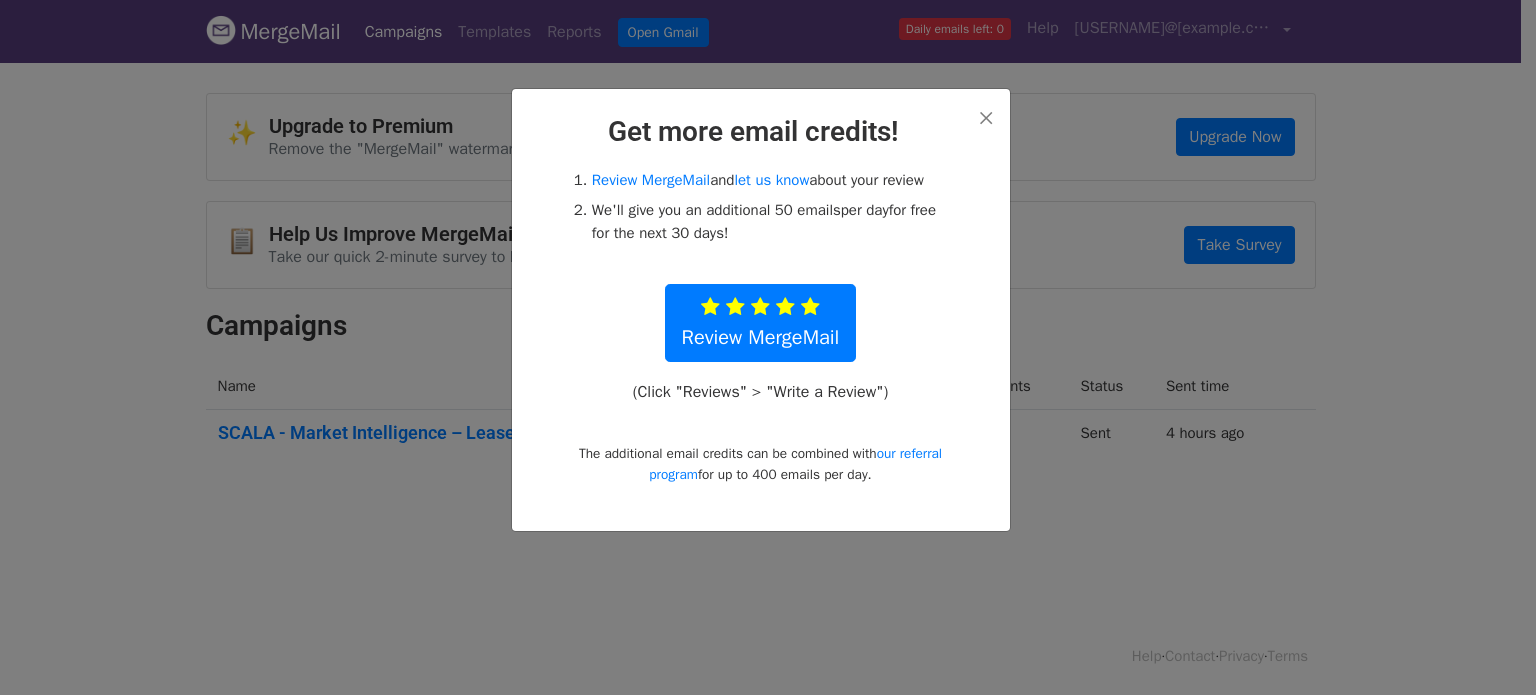 click on "×
Get more email credits!
Review MergeMail  and  let us know  about your review
We'll give you an additional 50 emails  per day  for free for the next 30 days!
Review MergeMail
(Click "Reviews" > "Write a Review")
The additional email credits can be combined with  our referral program  for up to 400 emails per day." at bounding box center [761, 310] 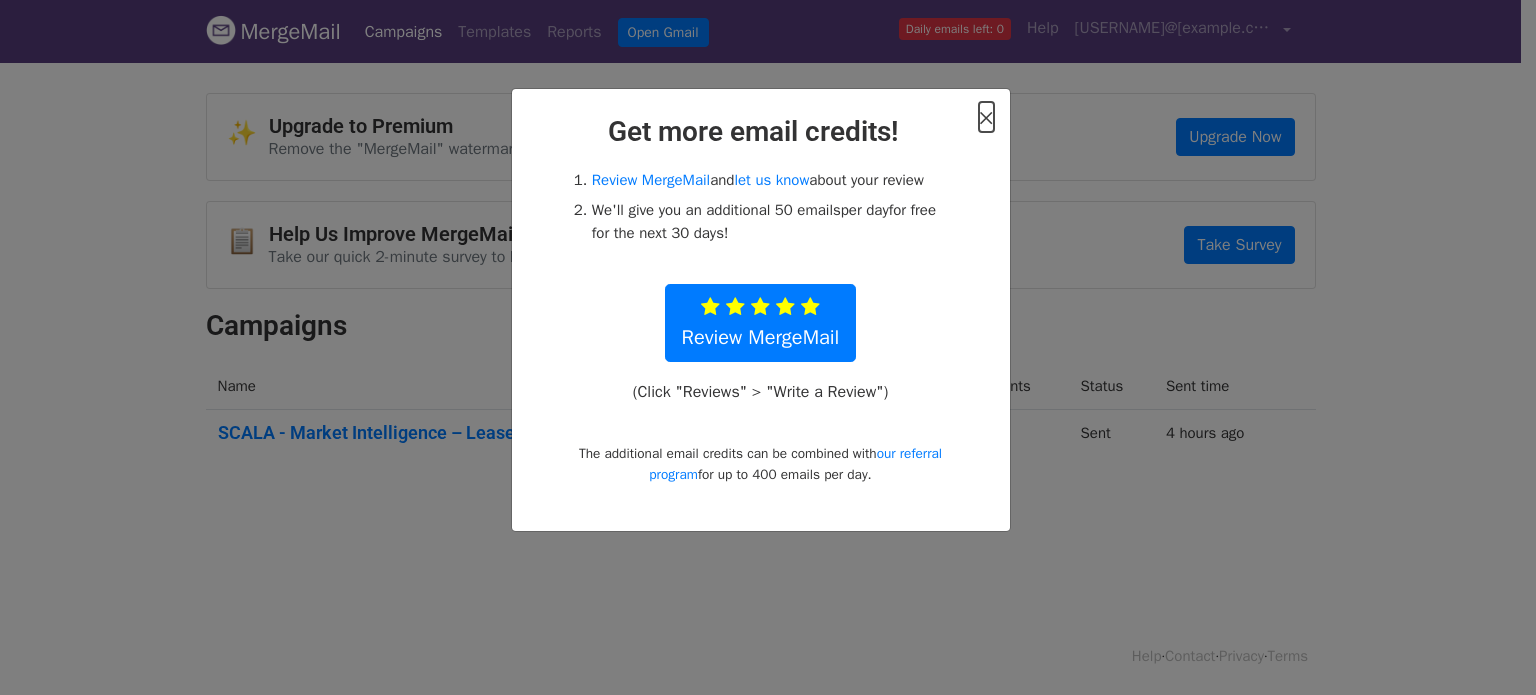 click on "×" at bounding box center [986, 117] 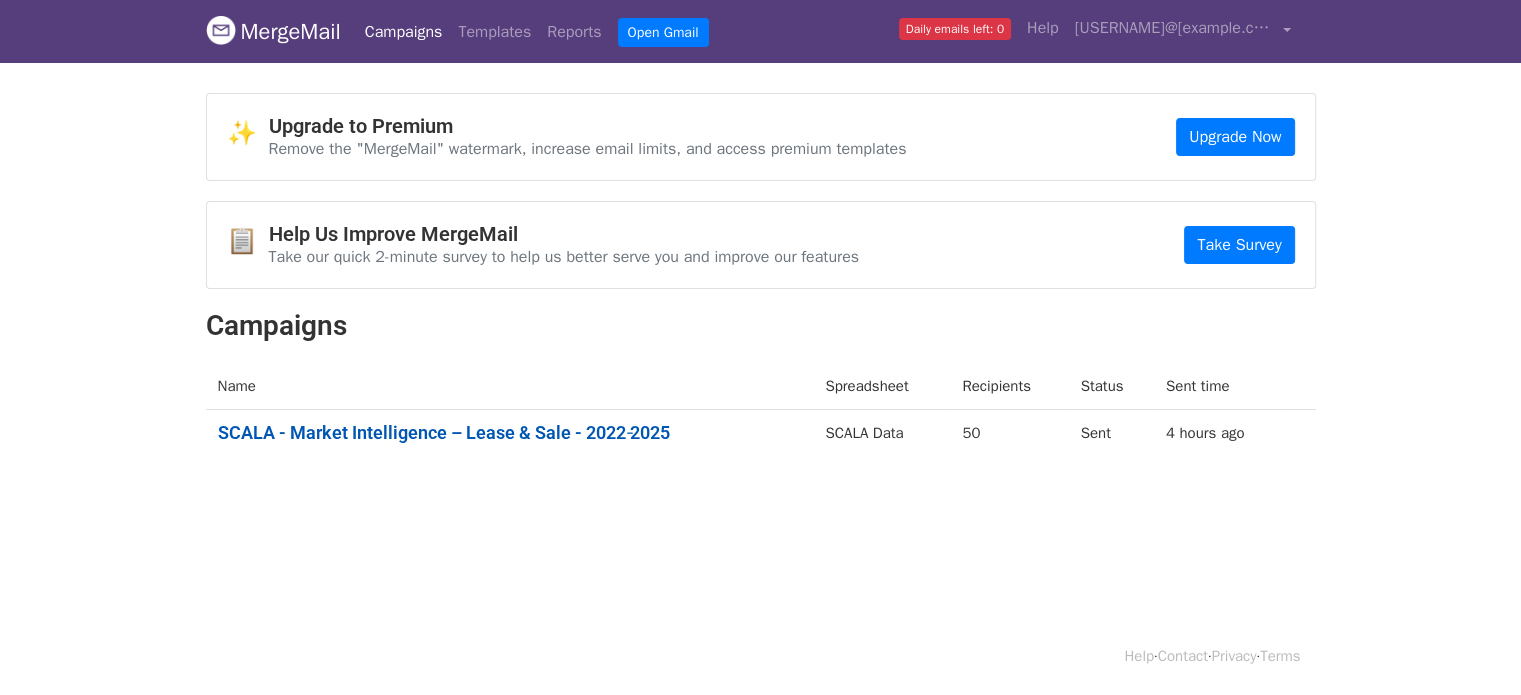 click on "SCALA - Market Intelligence – Lease & Sale - 2022‑2025" at bounding box center (510, 433) 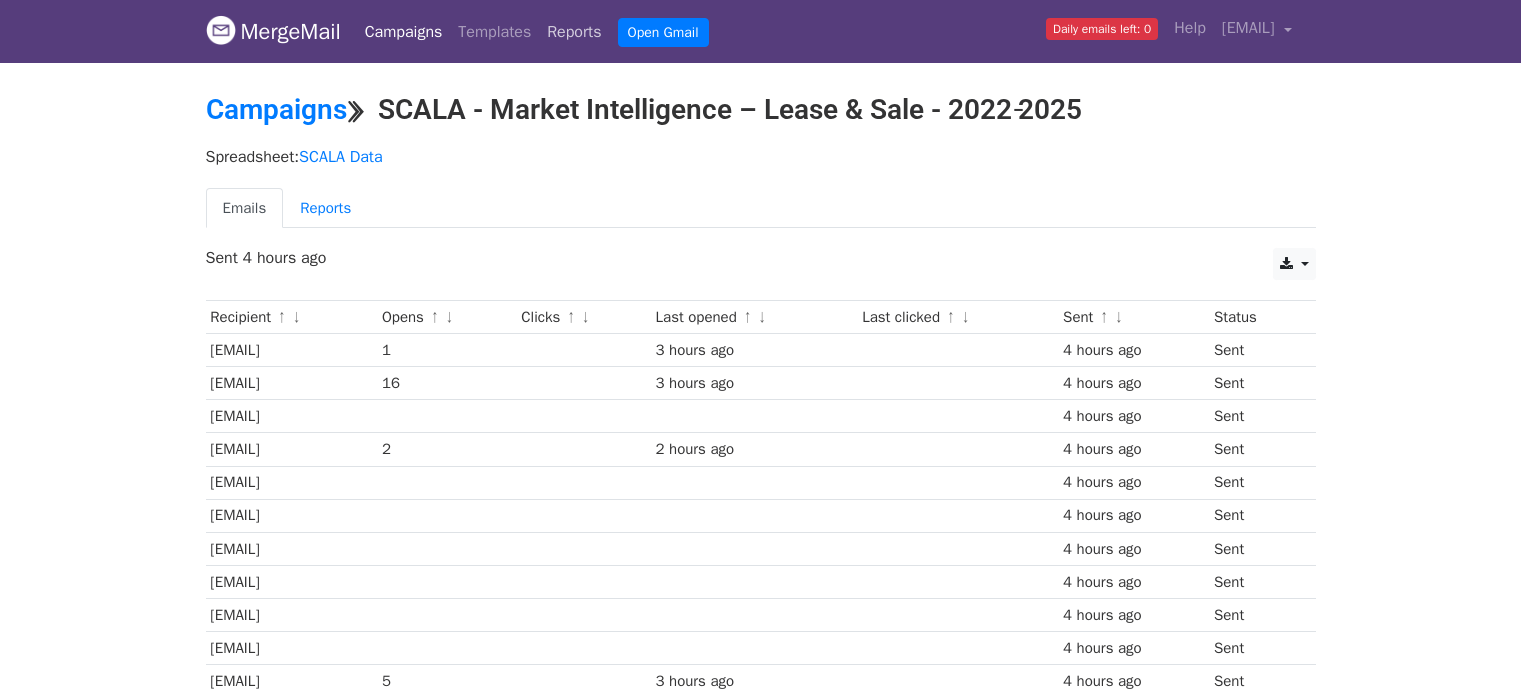 scroll, scrollTop: 0, scrollLeft: 0, axis: both 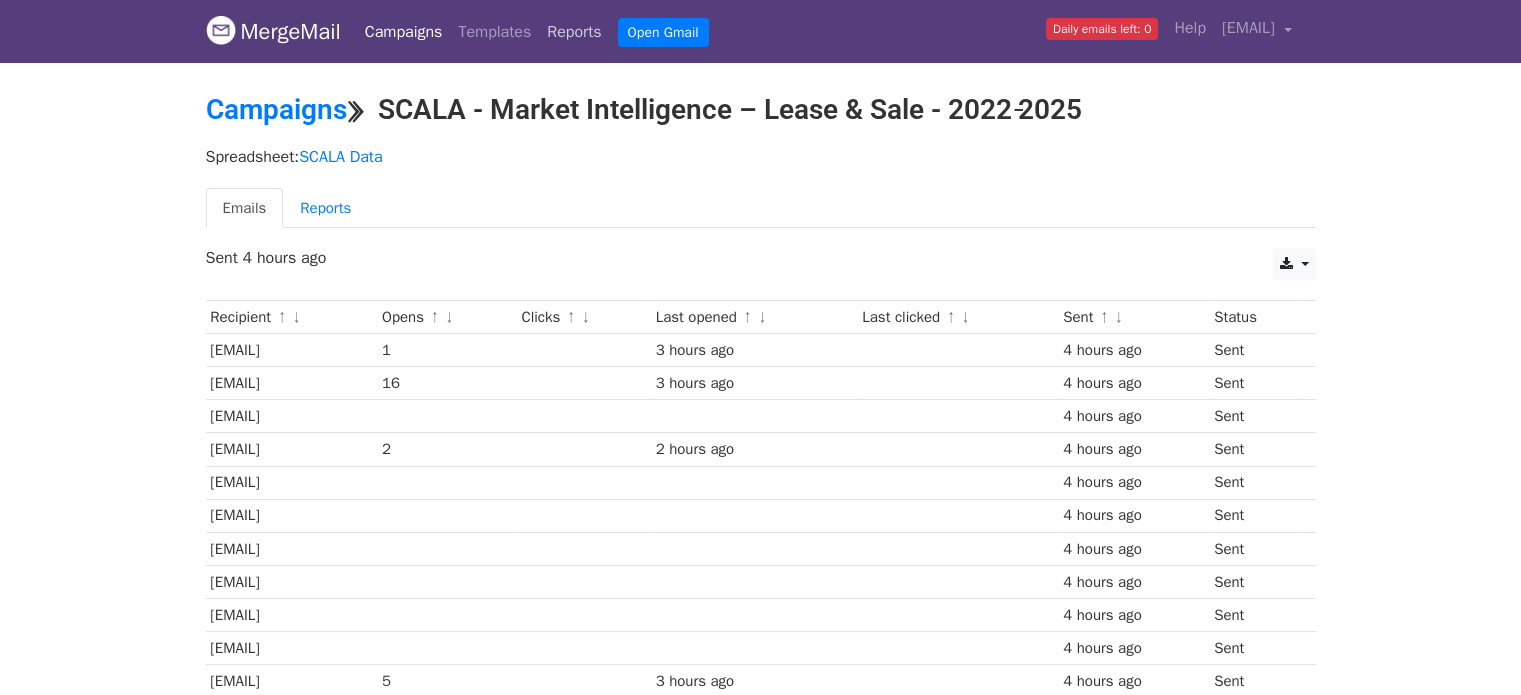 click on "Reports" at bounding box center [574, 32] 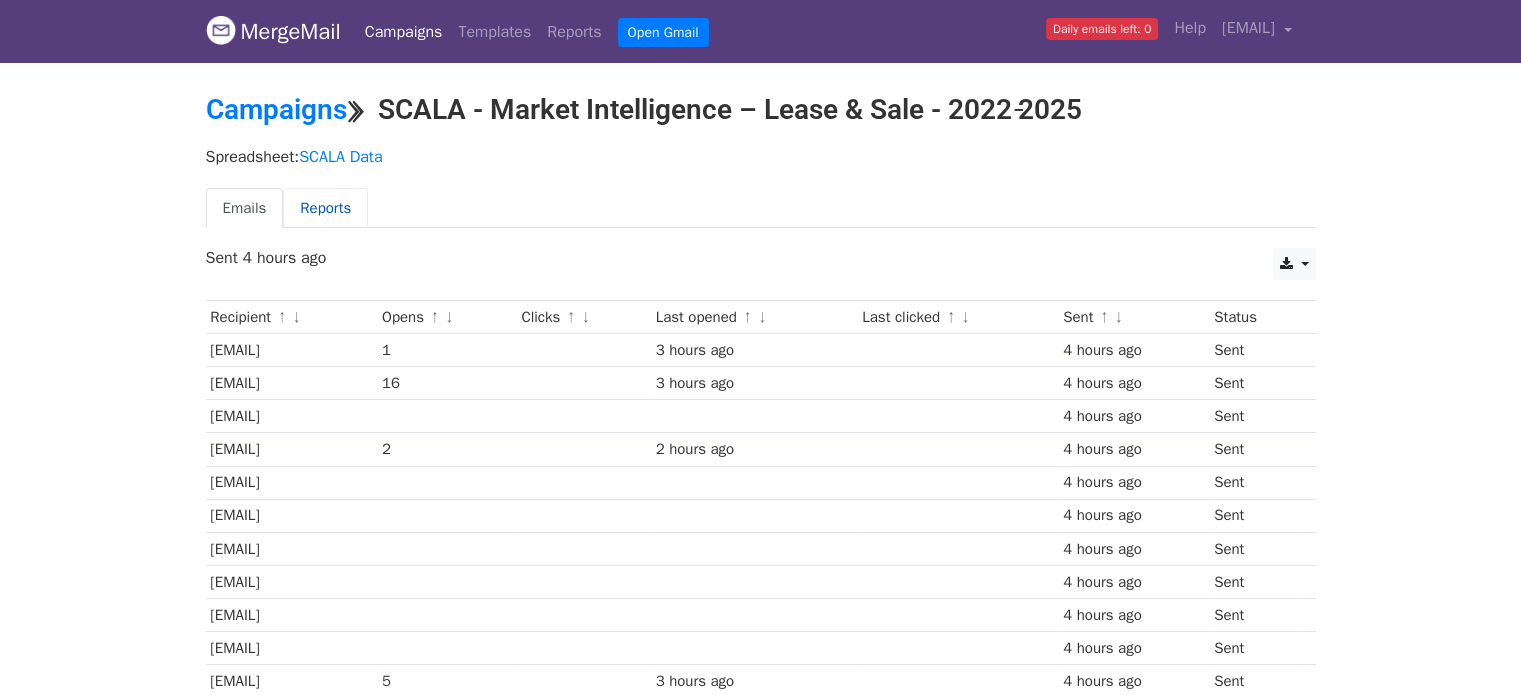 click on "Reports" at bounding box center (325, 208) 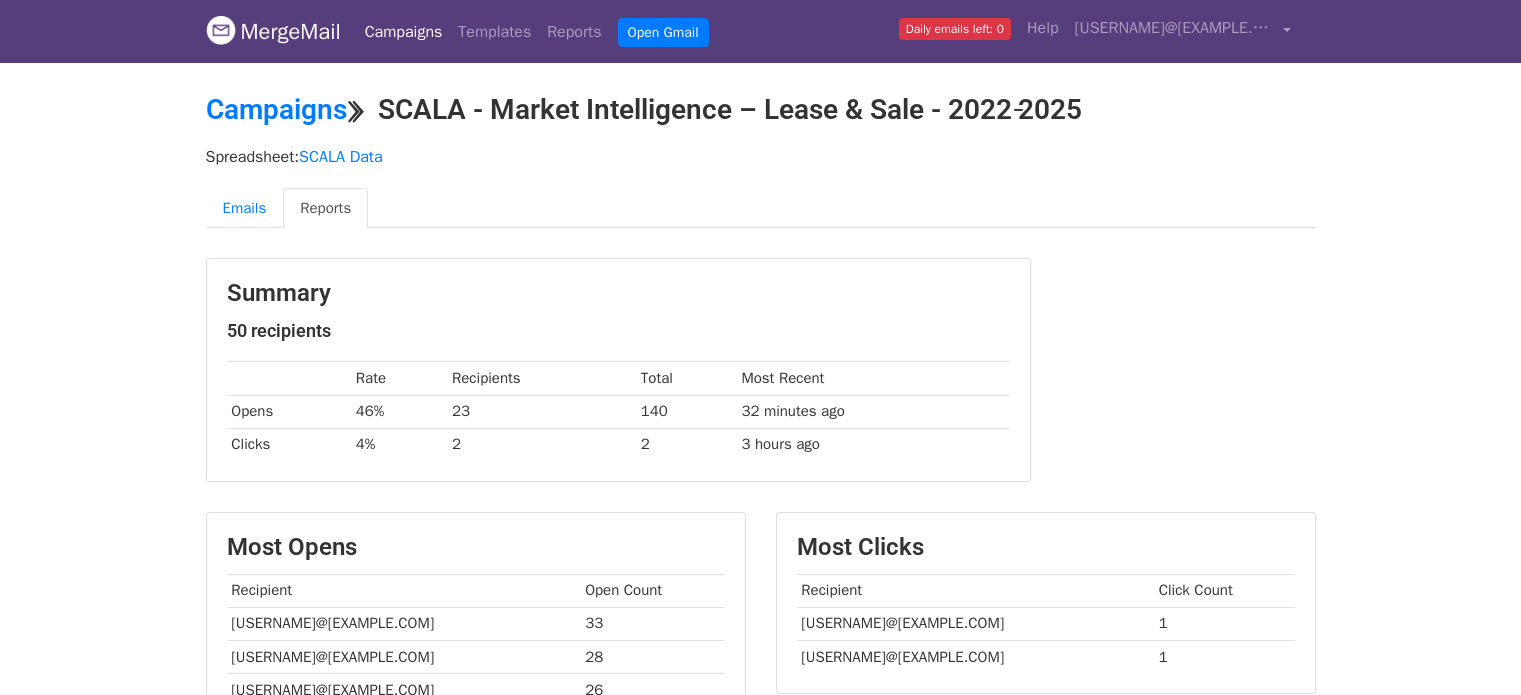 scroll, scrollTop: 0, scrollLeft: 0, axis: both 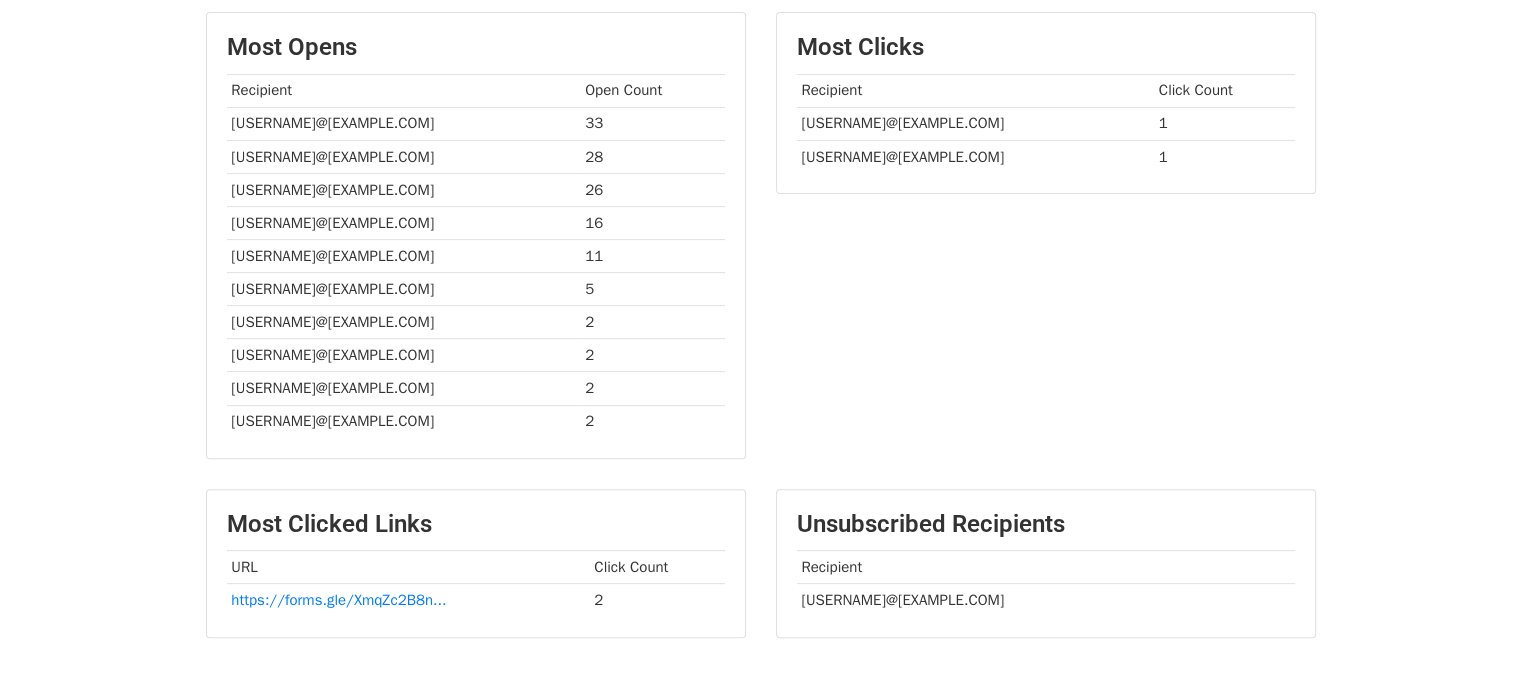 click on "sam.wong@rogers.com" at bounding box center (404, 421) 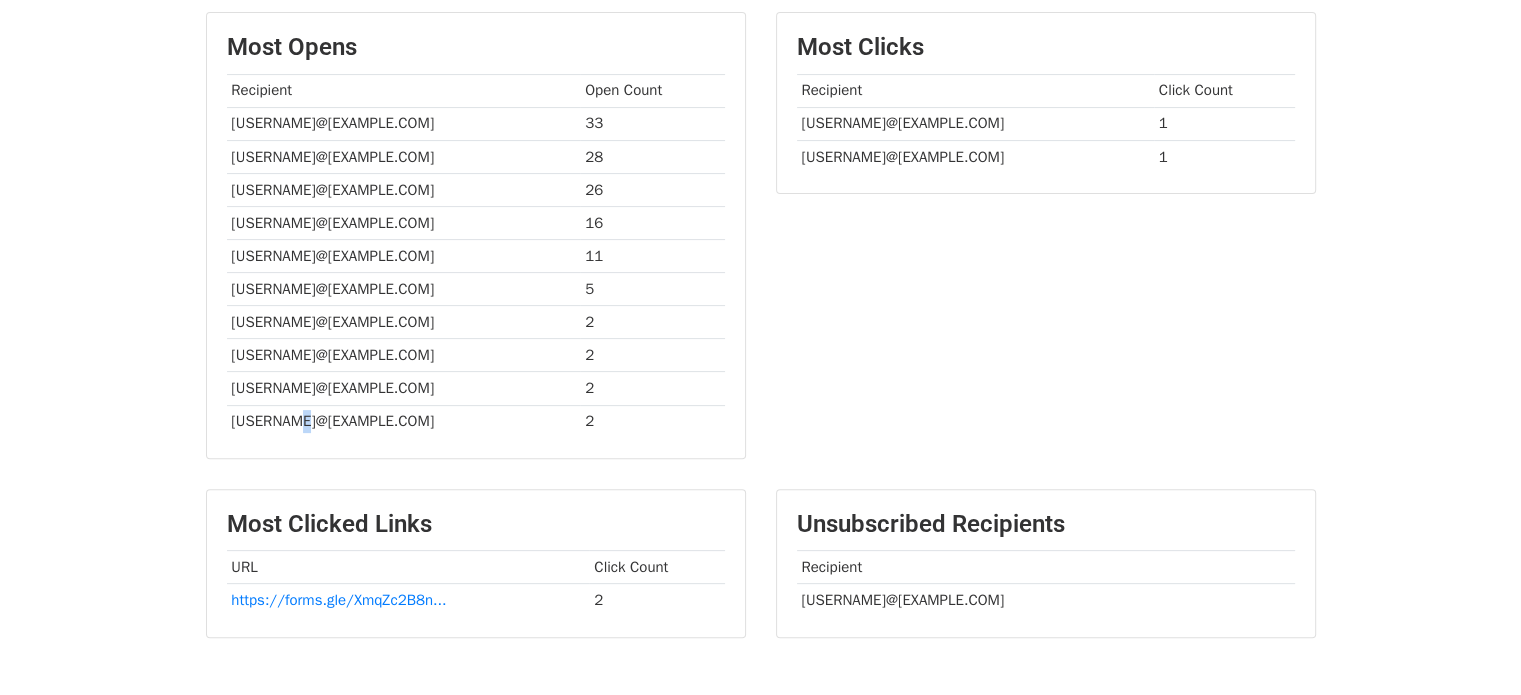 click on "sam.wong@rogers.com" at bounding box center (404, 421) 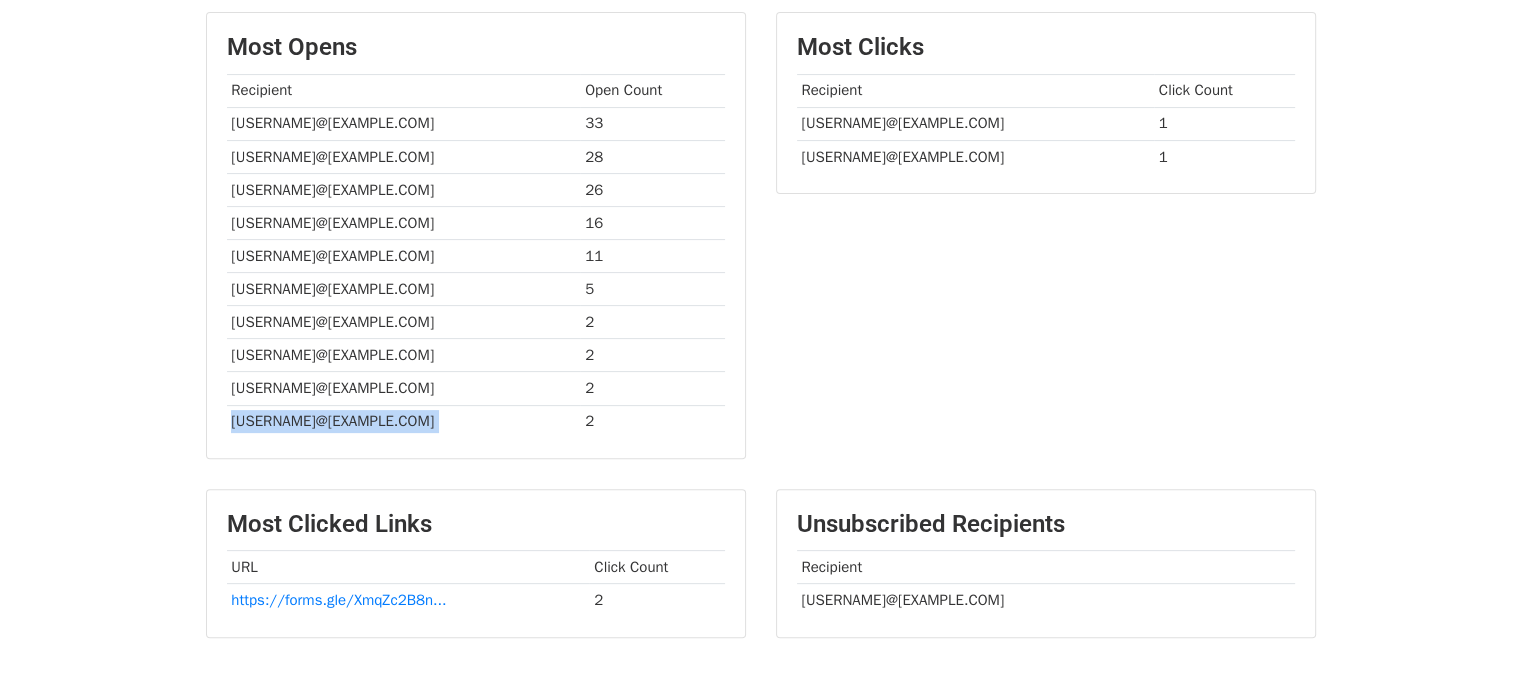 click on "sam.wong@rogers.com" at bounding box center (404, 421) 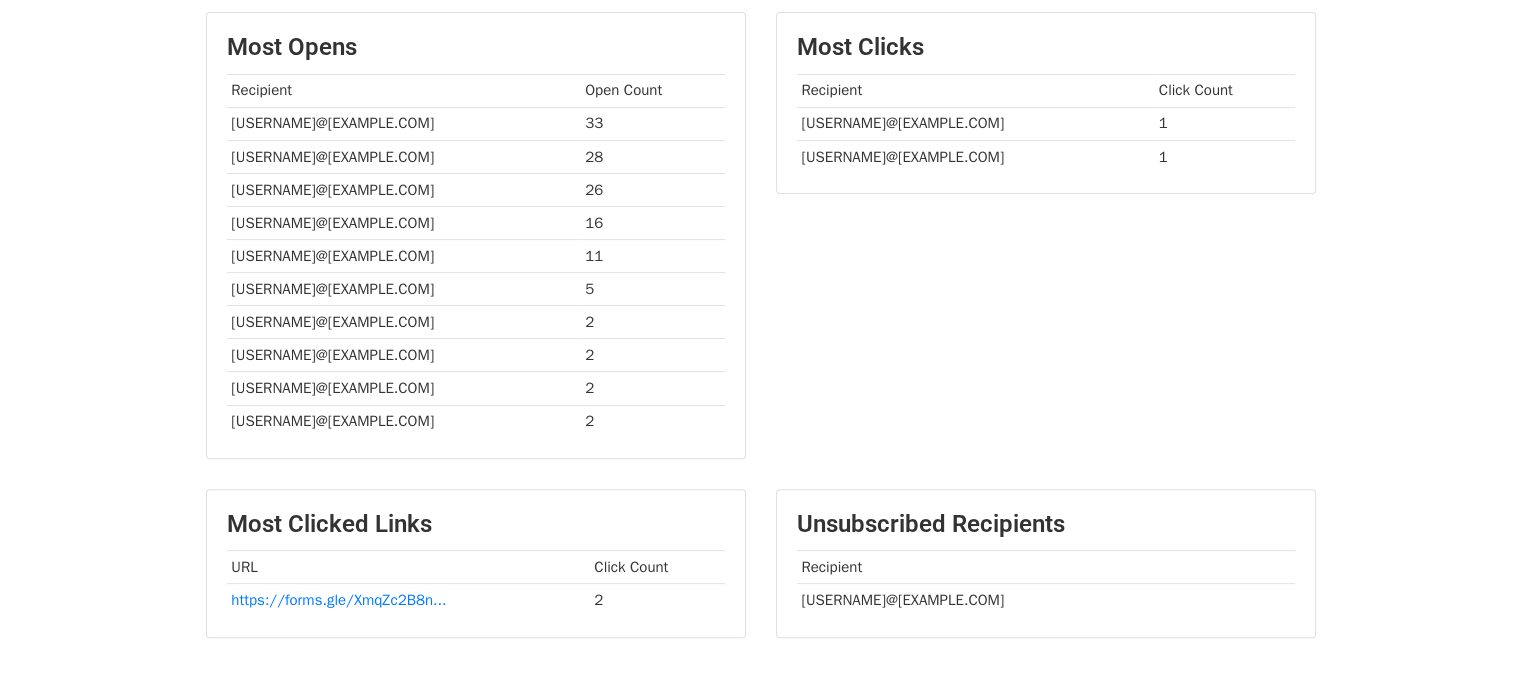 click on "[EMAIL]" at bounding box center (404, 388) 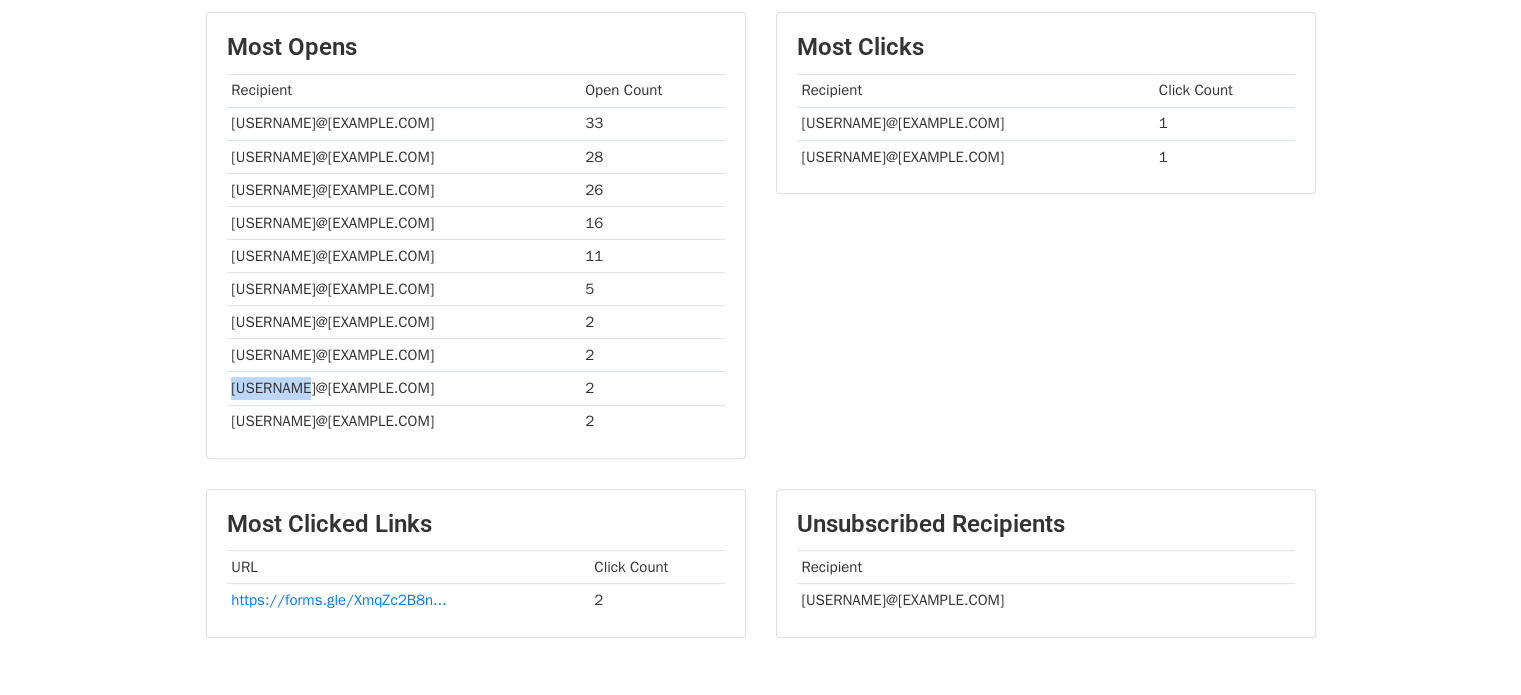 click on "[EMAIL]" at bounding box center (404, 388) 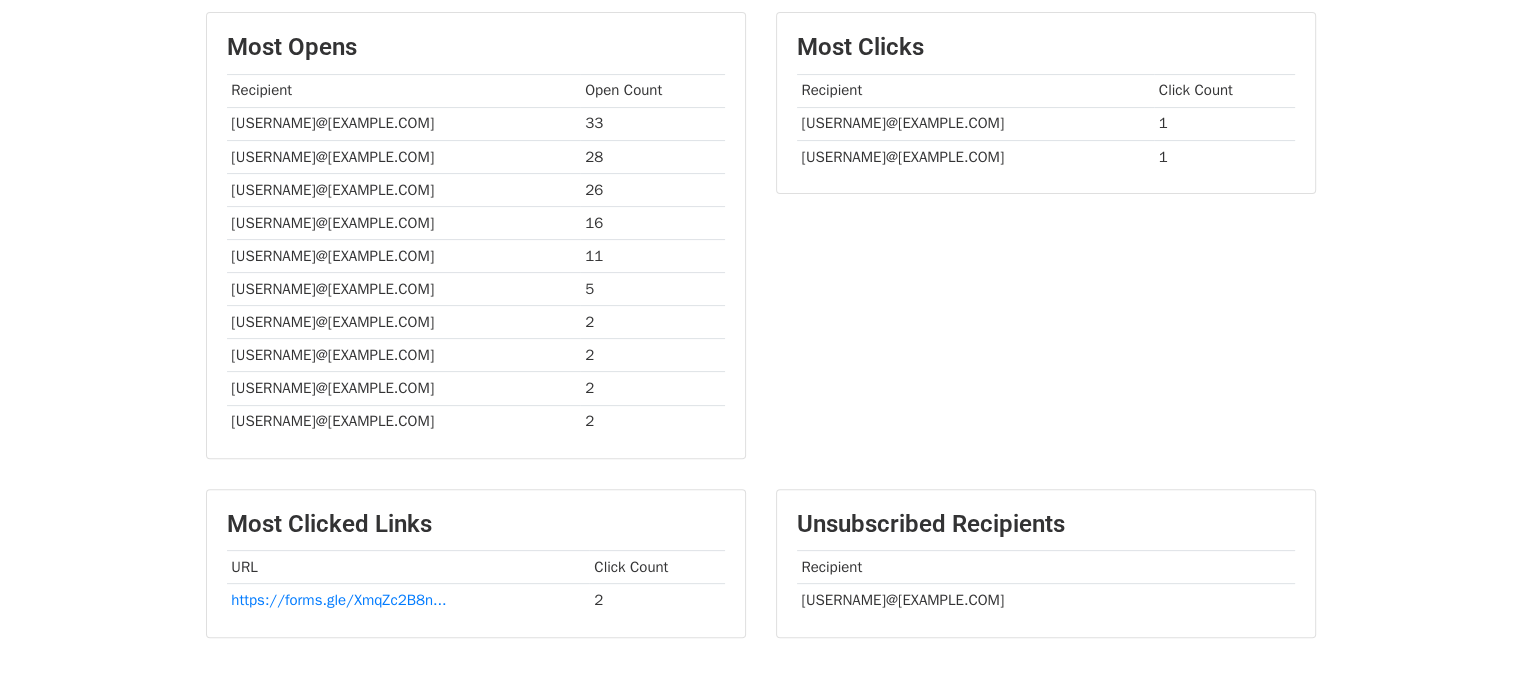 click on "[EMAIL]" at bounding box center (404, 388) 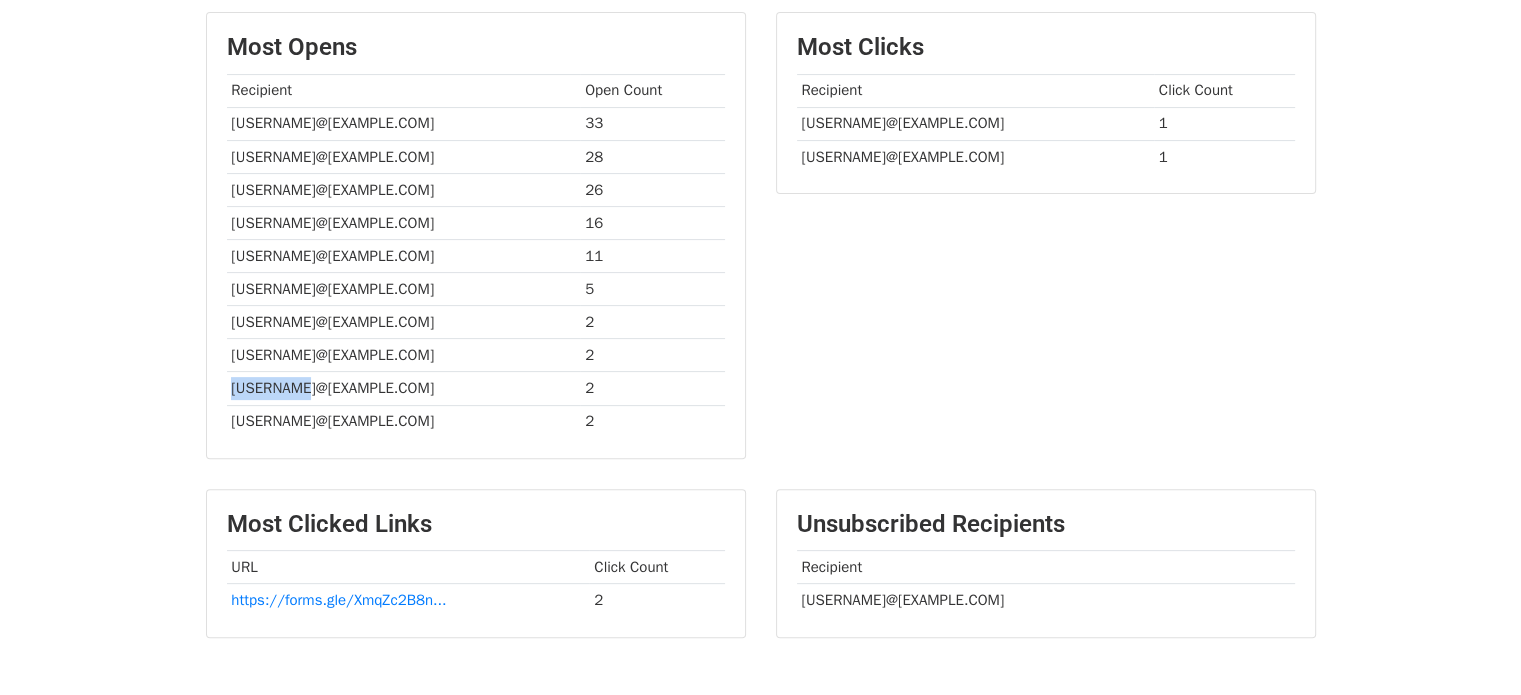click on "[EMAIL]" at bounding box center (404, 388) 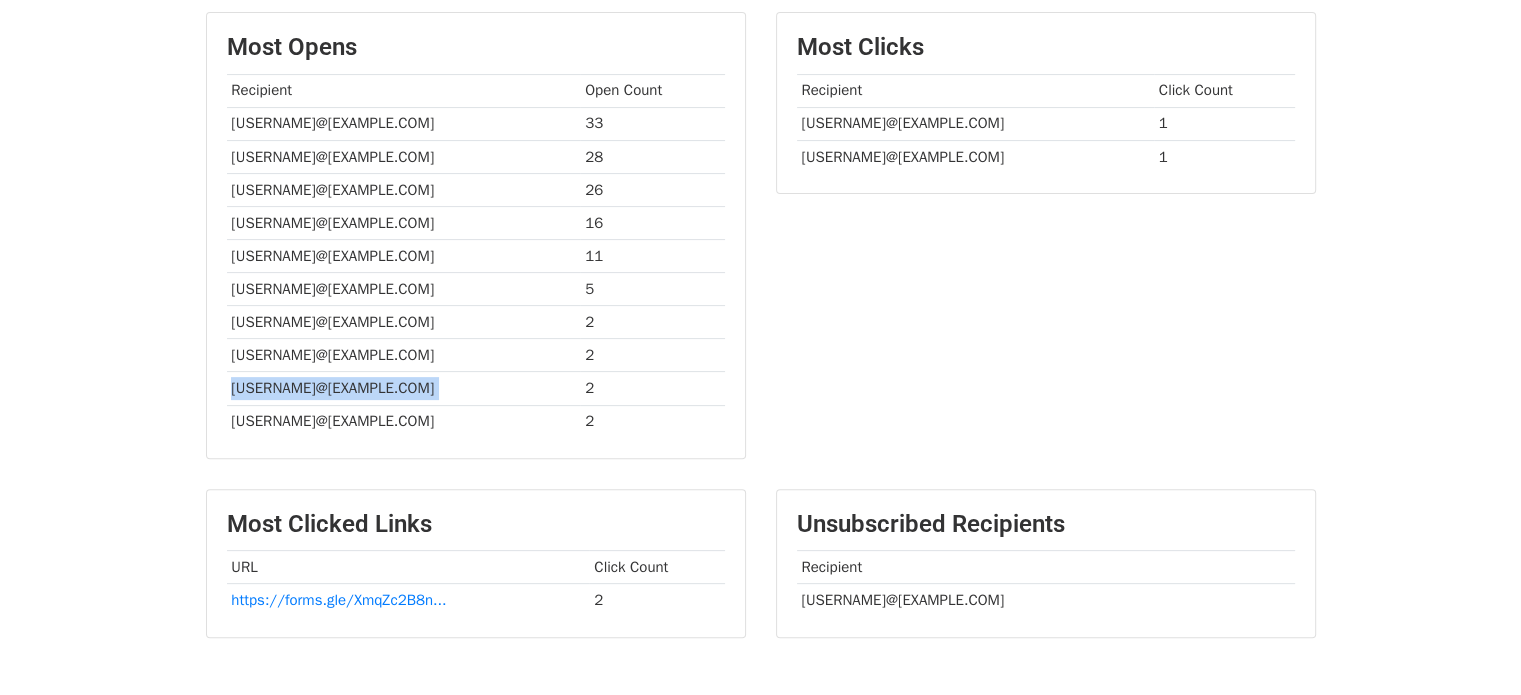 click on "[EMAIL]" at bounding box center [404, 388] 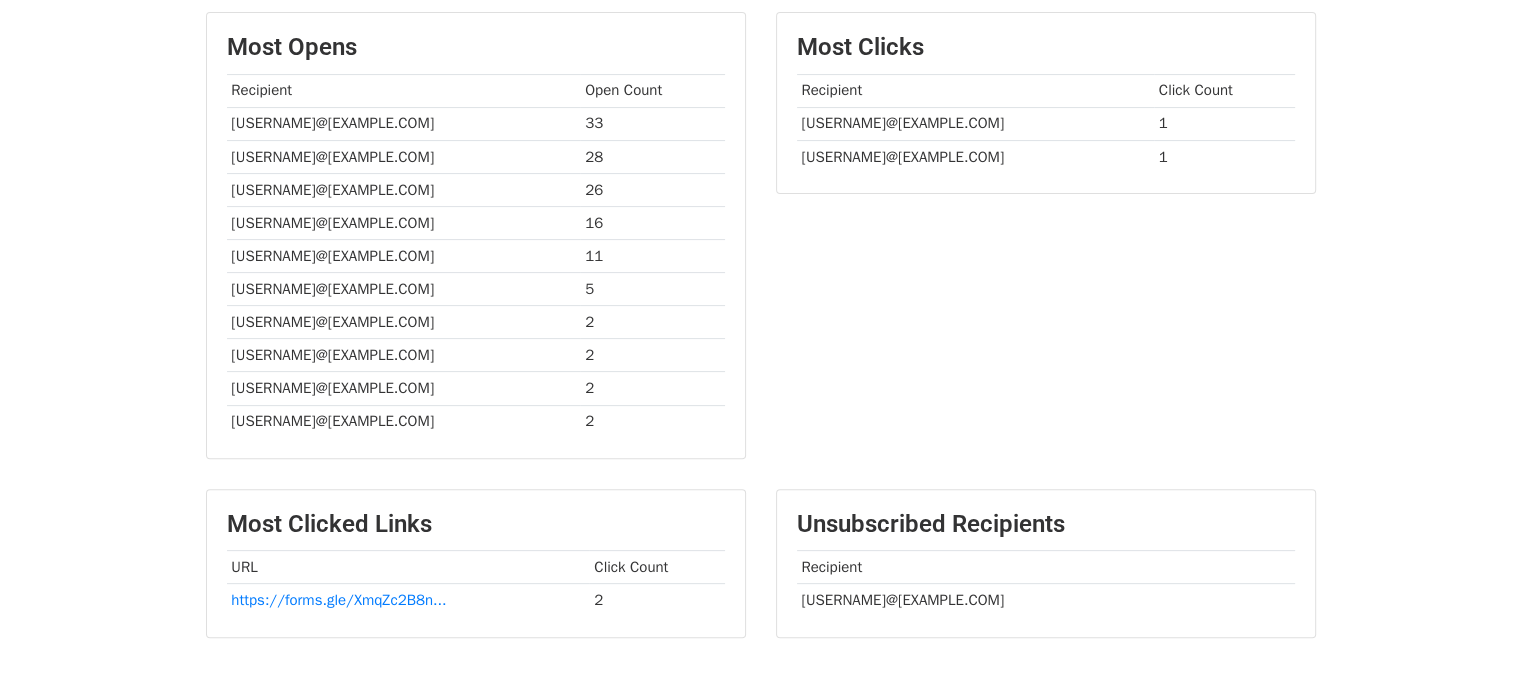 click on "[EMAIL]" at bounding box center (404, 355) 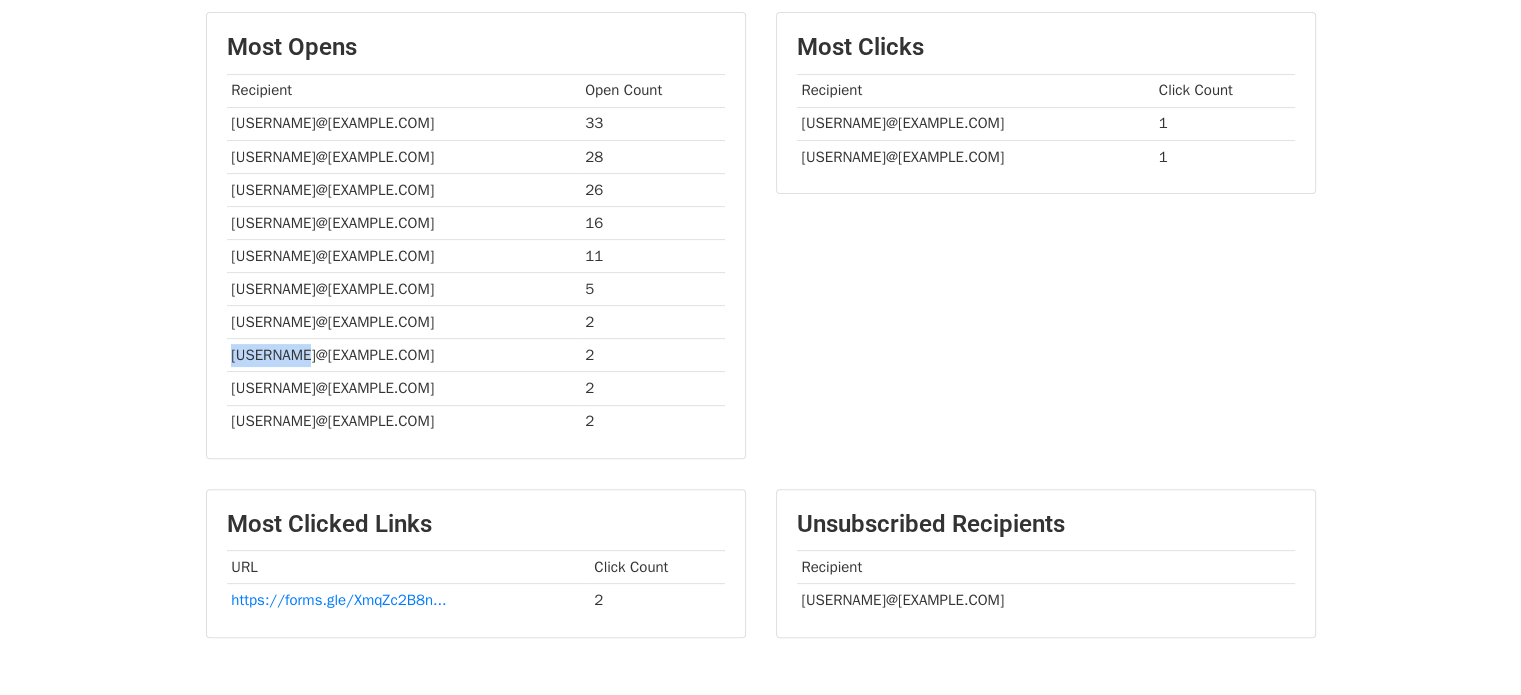 click on "[EMAIL]" at bounding box center (404, 355) 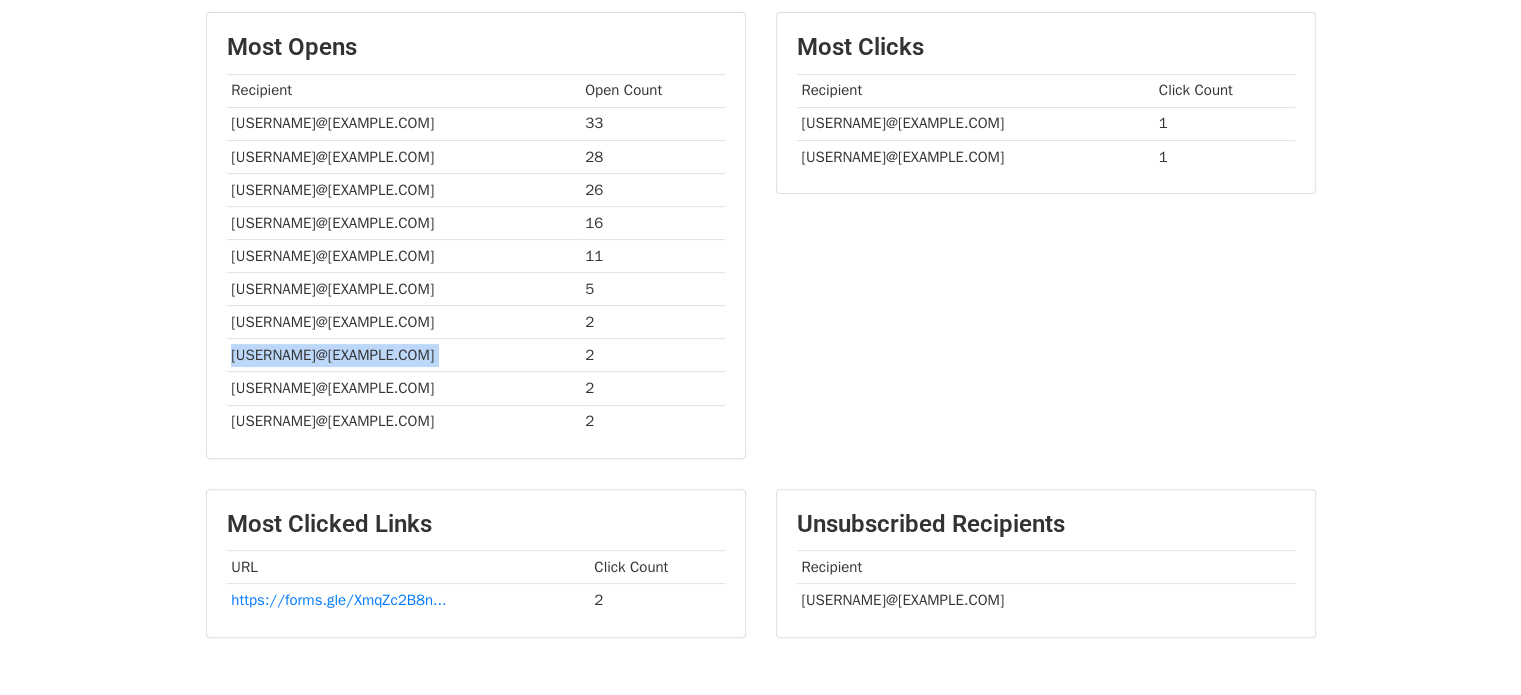 click on "[EMAIL]" at bounding box center [404, 355] 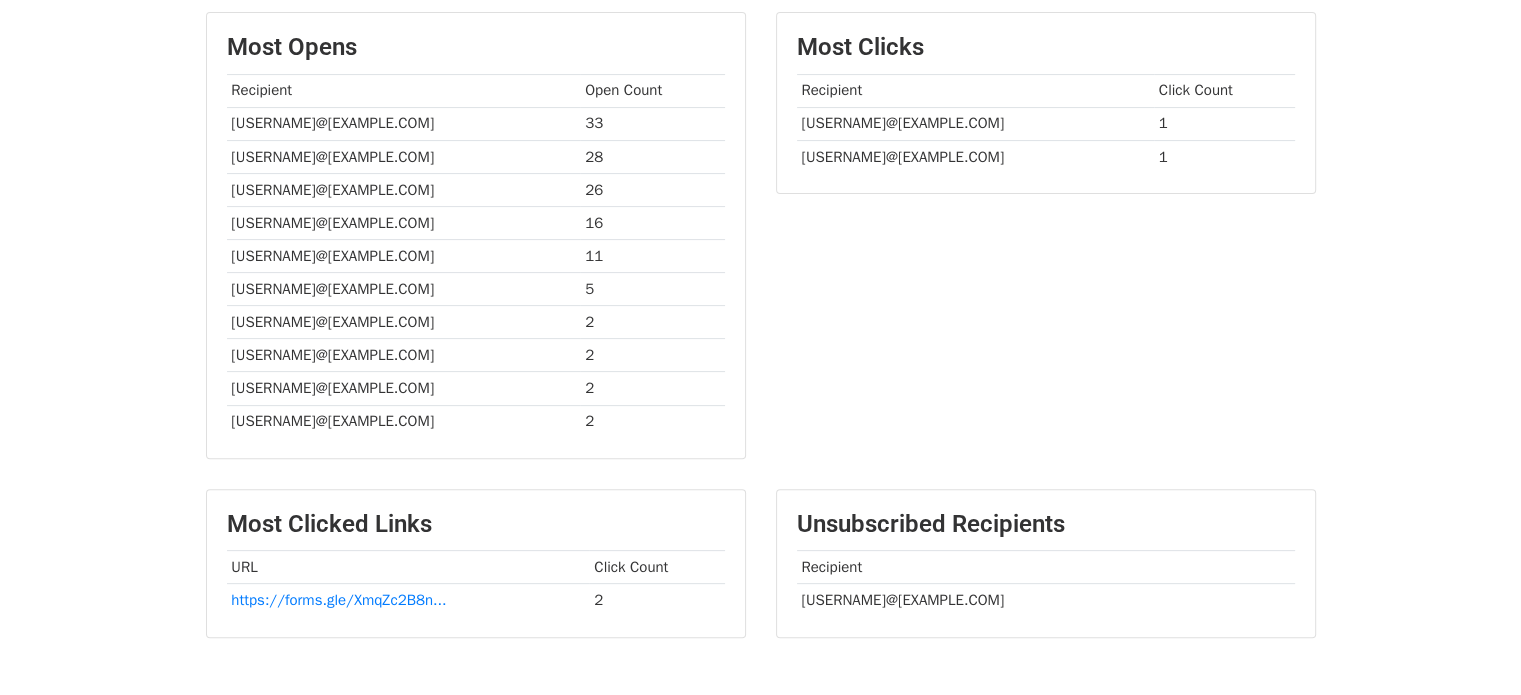 click on "[EMAIL]" at bounding box center [404, 322] 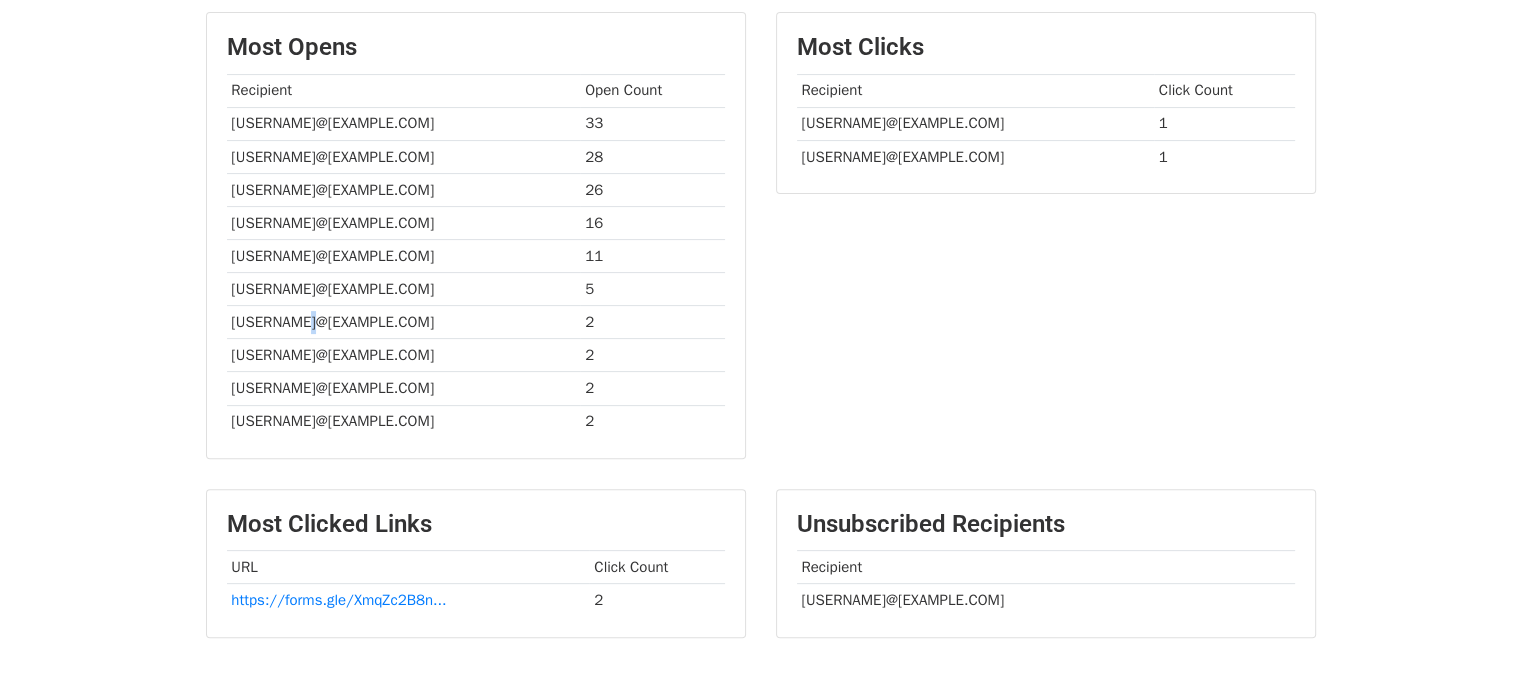 click on "[EMAIL]" at bounding box center [404, 322] 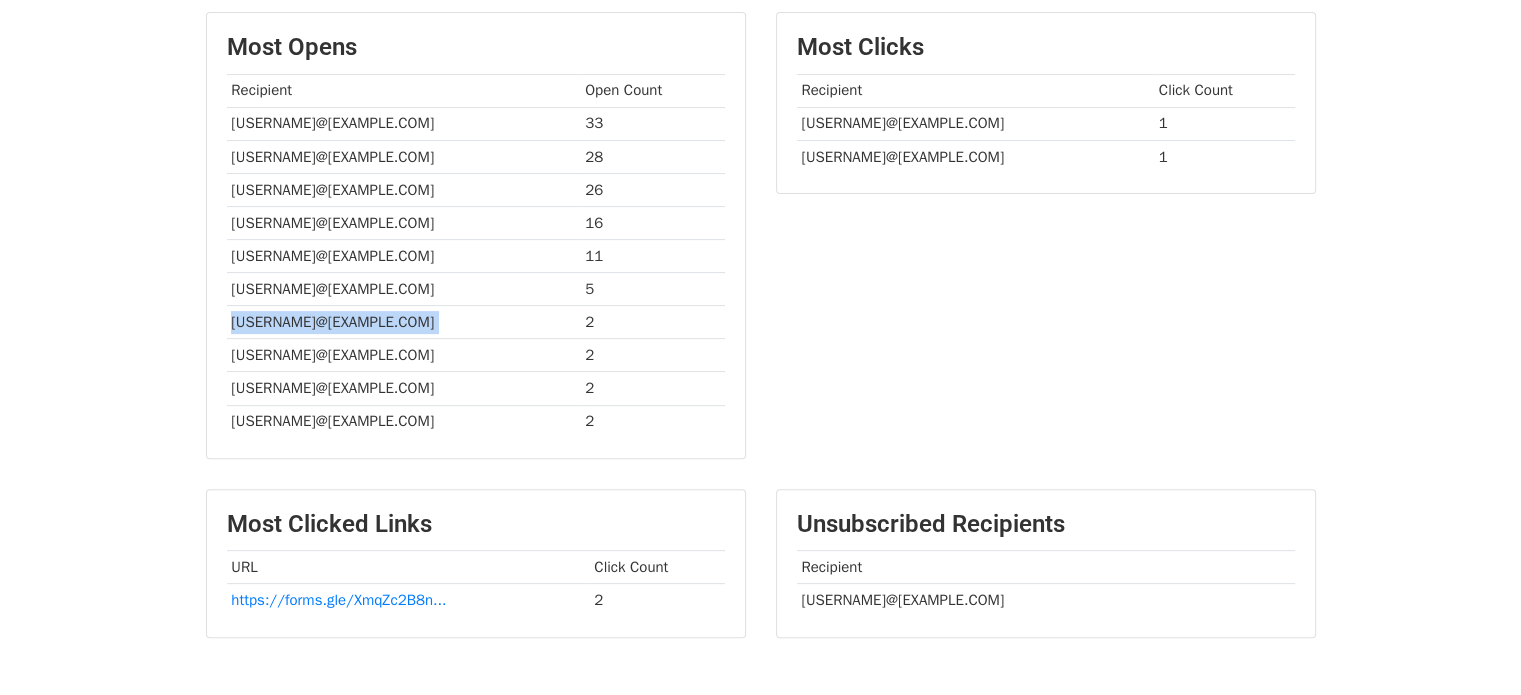 click on "[EMAIL]" at bounding box center (404, 322) 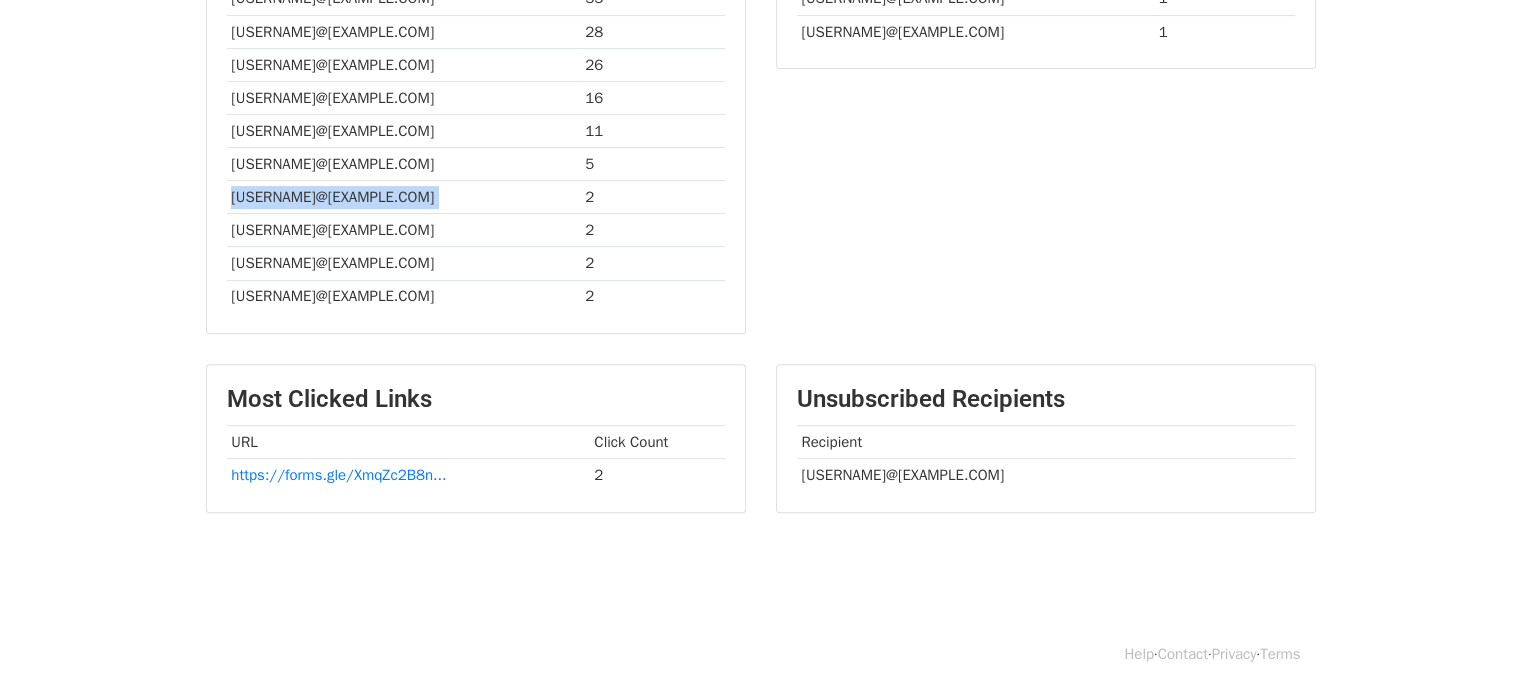 scroll, scrollTop: 708, scrollLeft: 0, axis: vertical 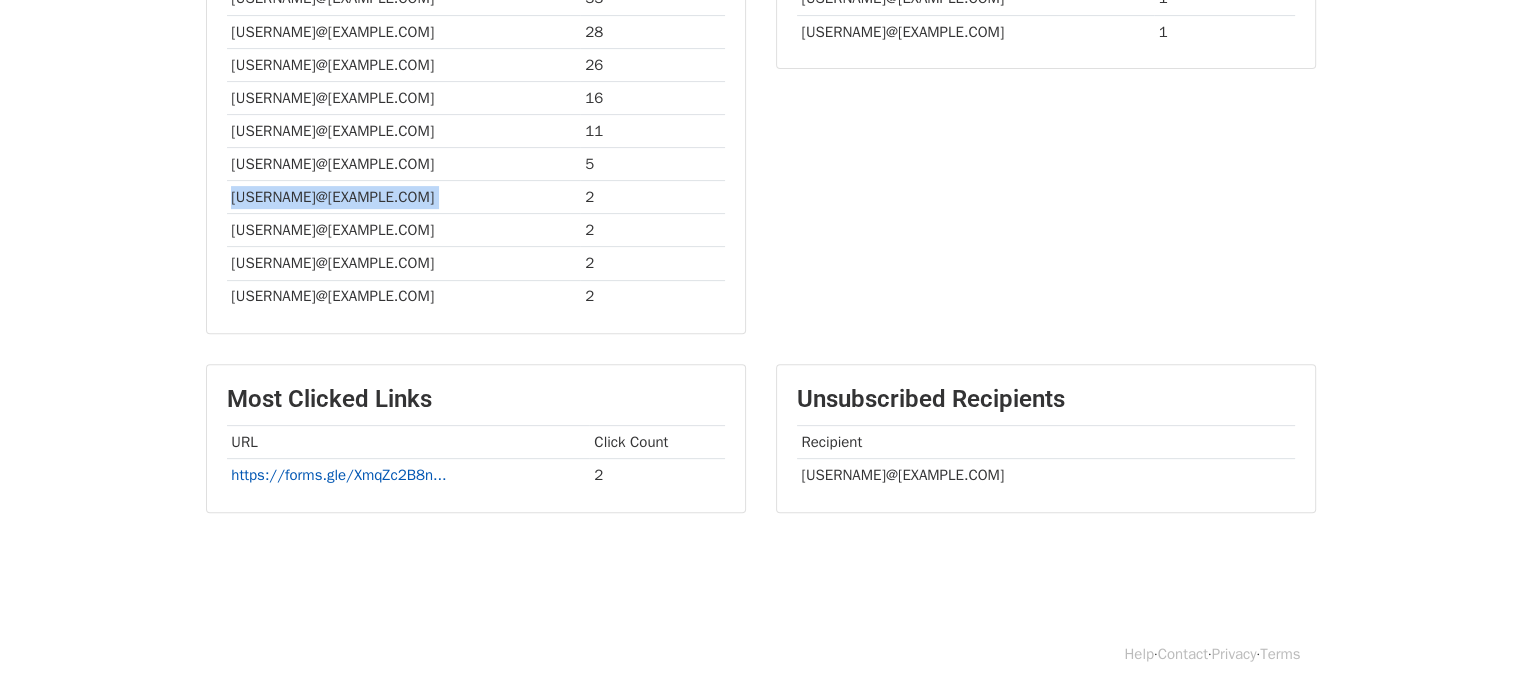 click on "https://forms.gle/XmqZc2B8n..." at bounding box center (338, 475) 